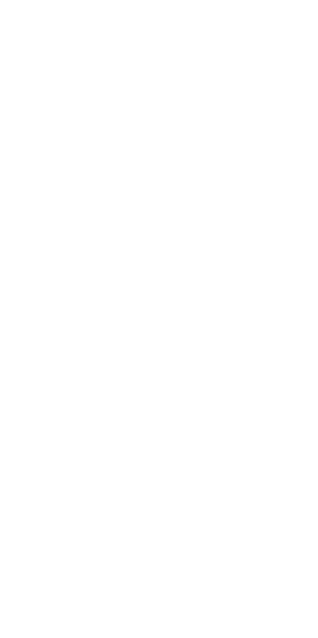 scroll, scrollTop: 0, scrollLeft: 0, axis: both 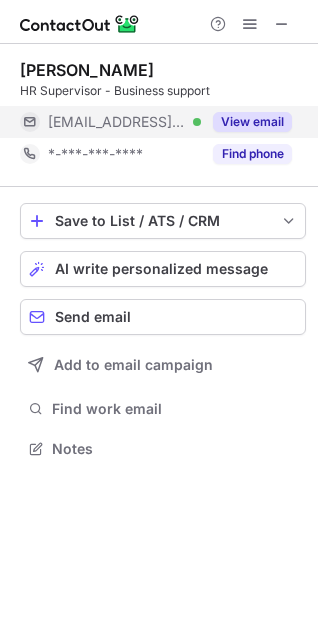 click on "View email" at bounding box center [252, 122] 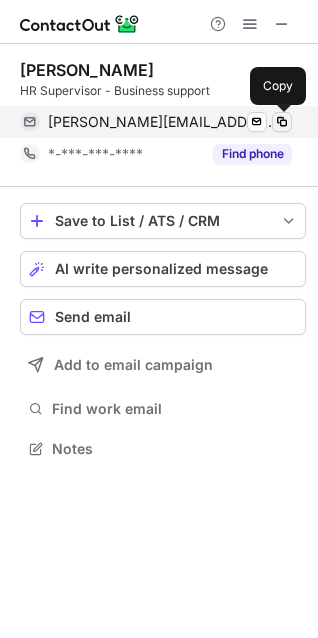 click at bounding box center [282, 122] 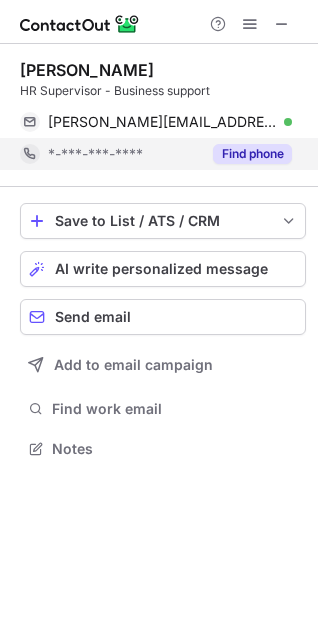 click on "Find phone" at bounding box center (252, 154) 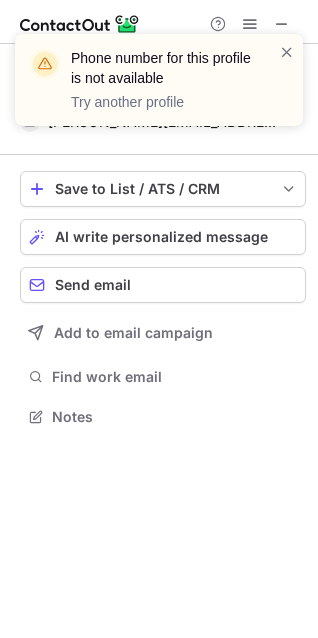 scroll, scrollTop: 403, scrollLeft: 318, axis: both 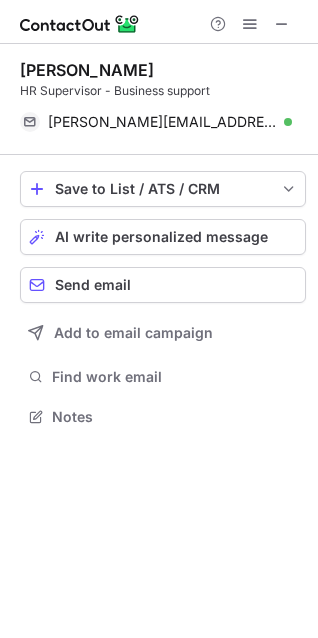 drag, startPoint x: 171, startPoint y: 70, endPoint x: 6, endPoint y: 61, distance: 165.24527 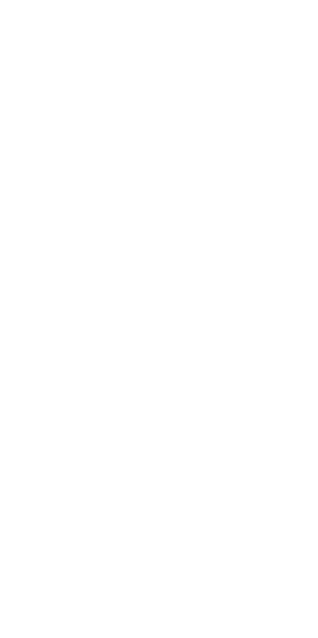 scroll, scrollTop: 0, scrollLeft: 0, axis: both 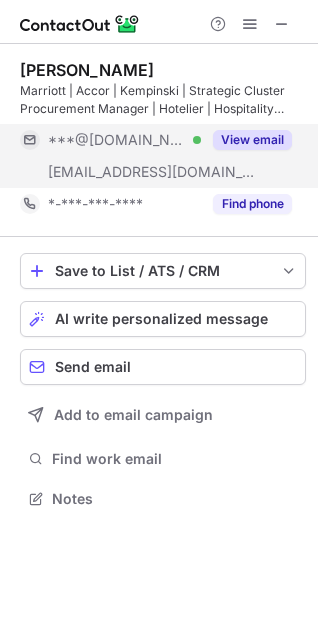 click on "View email" at bounding box center (252, 140) 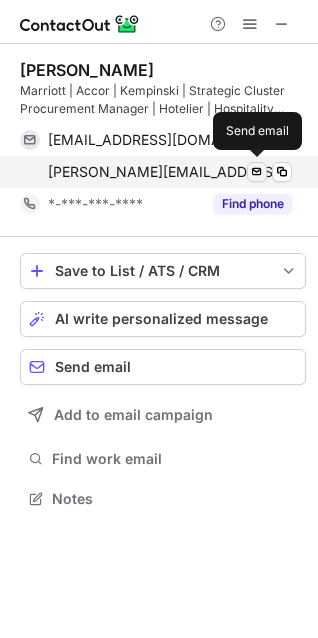 click at bounding box center (257, 172) 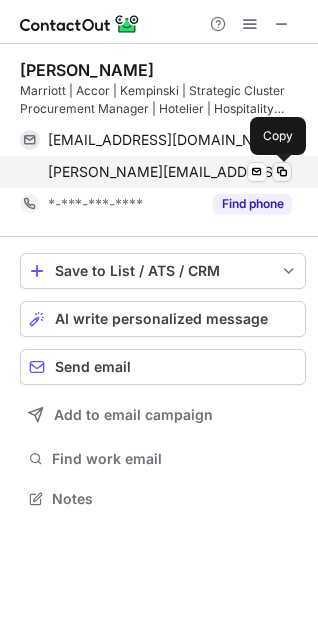 click at bounding box center (282, 172) 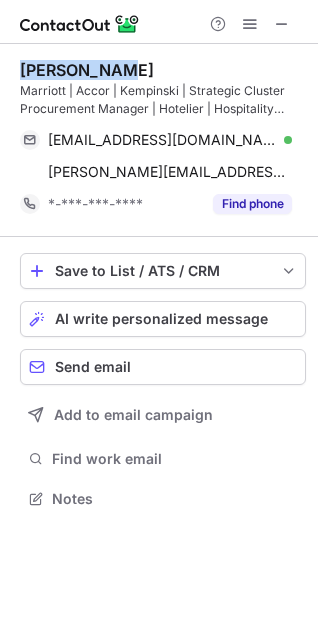 drag, startPoint x: 153, startPoint y: 68, endPoint x: 6, endPoint y: 68, distance: 147 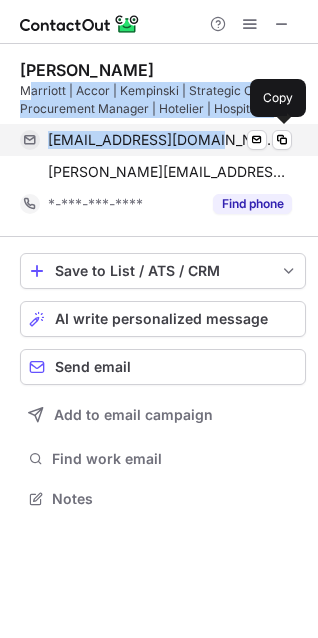 drag, startPoint x: 31, startPoint y: 90, endPoint x: 215, endPoint y: 130, distance: 188.29764 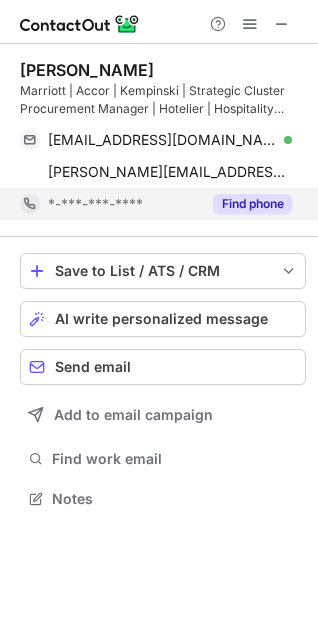 click on "Find phone" at bounding box center (246, 204) 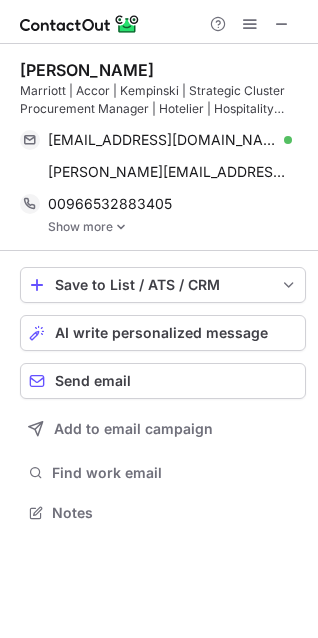 scroll, scrollTop: 10, scrollLeft: 10, axis: both 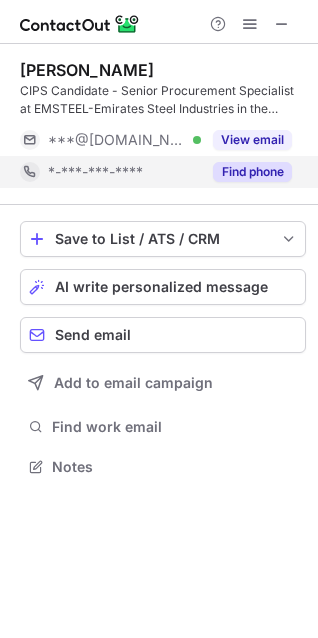 click on "Find phone" at bounding box center [252, 172] 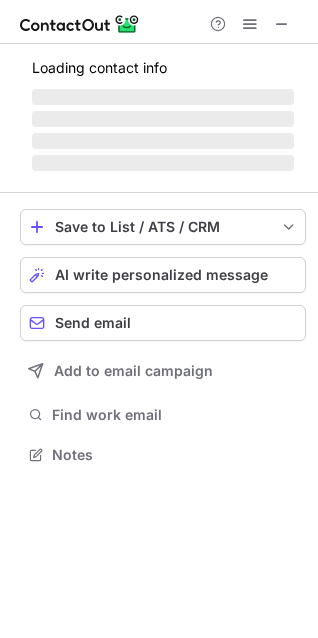 scroll, scrollTop: 441, scrollLeft: 318, axis: both 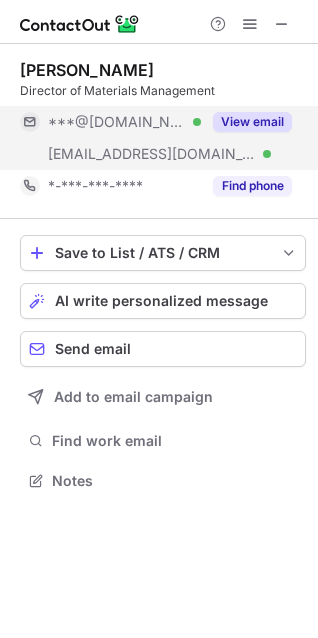 click on "View email" at bounding box center [246, 122] 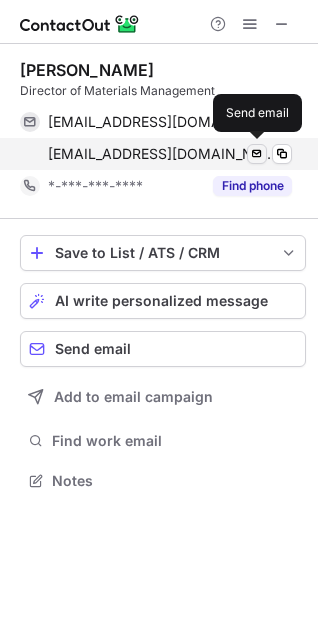 click at bounding box center (257, 154) 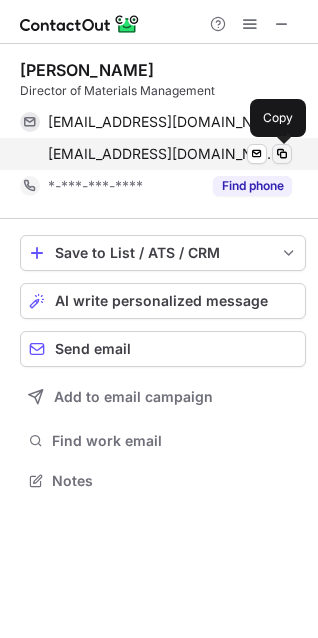 click at bounding box center [282, 154] 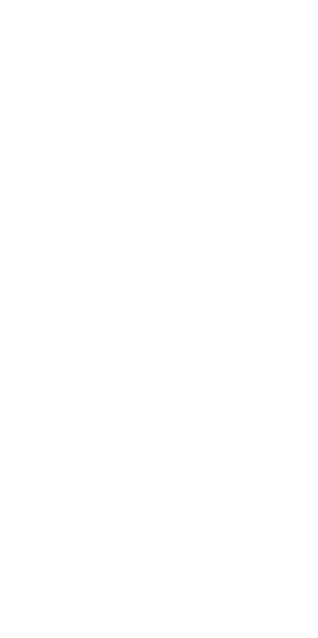scroll, scrollTop: 0, scrollLeft: 0, axis: both 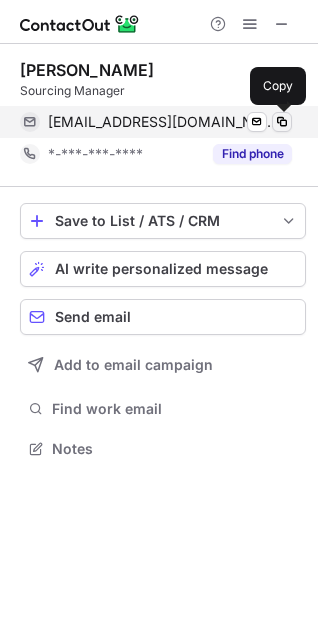 click at bounding box center (282, 122) 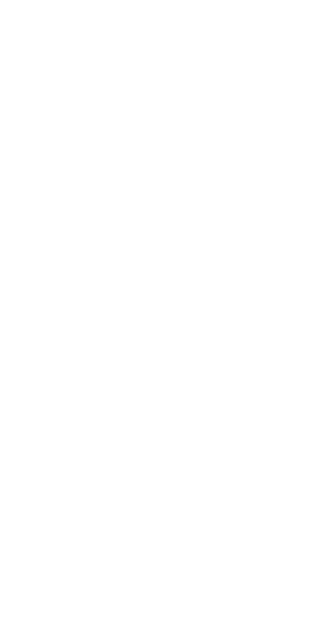 scroll, scrollTop: 0, scrollLeft: 0, axis: both 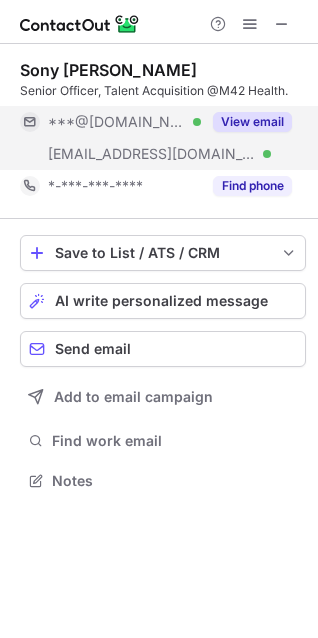 click on "View email" at bounding box center [252, 122] 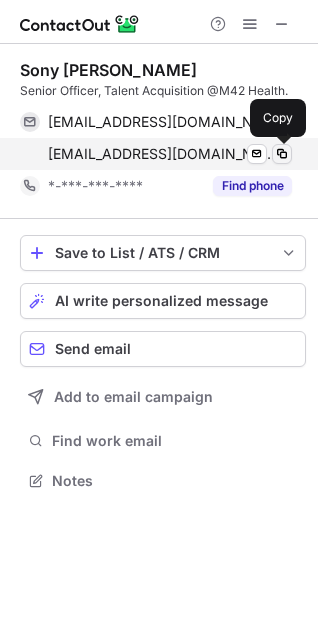 click at bounding box center (282, 154) 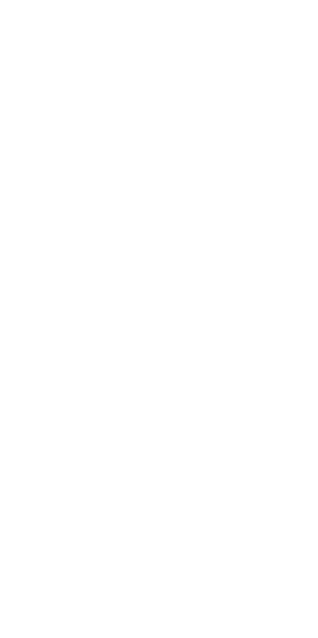 scroll, scrollTop: 0, scrollLeft: 0, axis: both 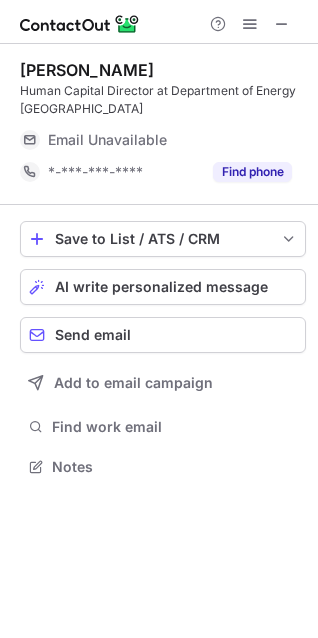 click on "Find phone" at bounding box center (252, 172) 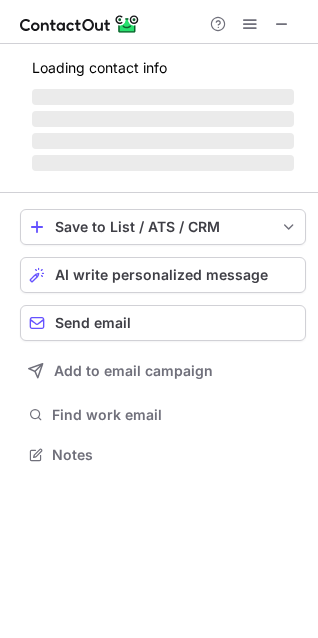 scroll, scrollTop: 441, scrollLeft: 318, axis: both 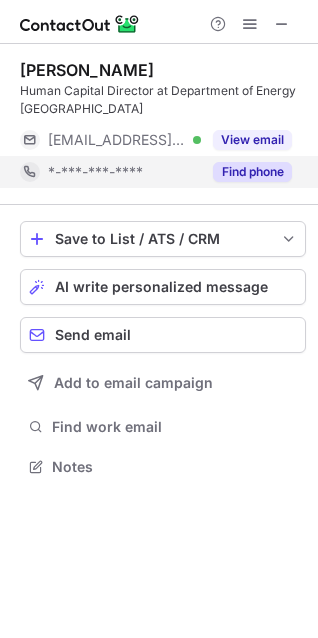 click on "Find phone" at bounding box center (252, 172) 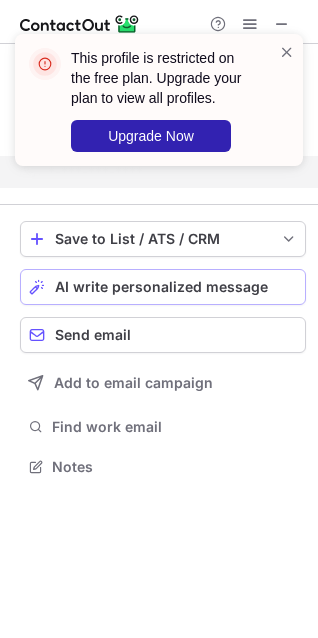 scroll, scrollTop: 421, scrollLeft: 318, axis: both 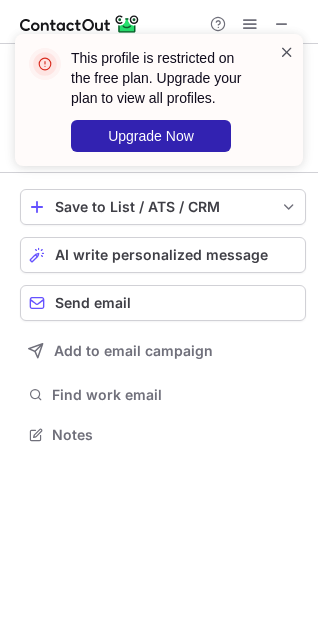 click at bounding box center [287, 52] 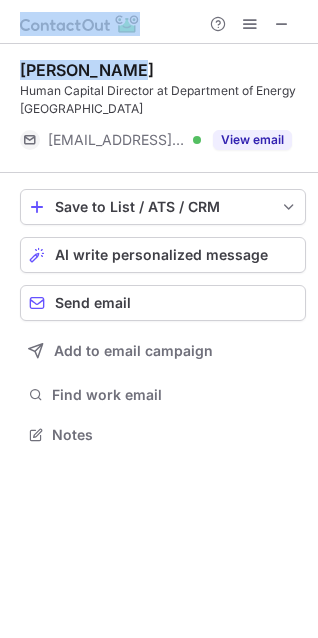 drag, startPoint x: 165, startPoint y: 72, endPoint x: 116, endPoint y: 68, distance: 49.162994 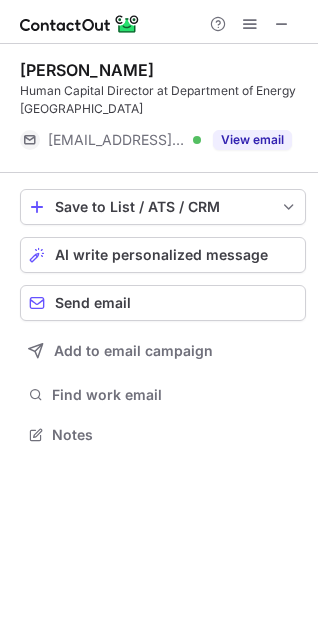 click on "Awatif AlRiyami" at bounding box center (87, 70) 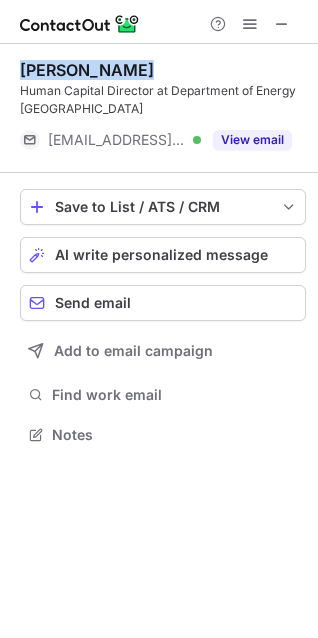 click on "Awatif AlRiyami" at bounding box center (87, 70) 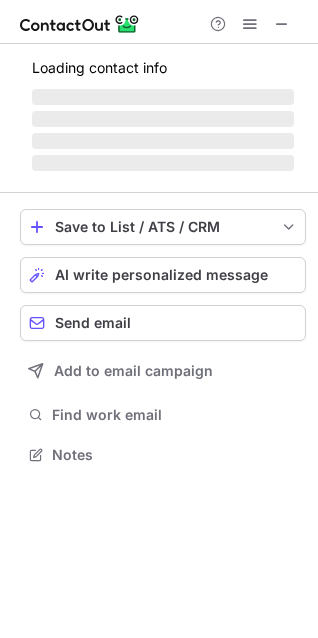 scroll, scrollTop: 441, scrollLeft: 318, axis: both 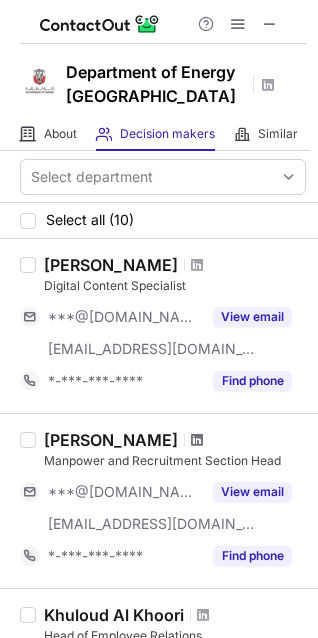 click at bounding box center (197, 440) 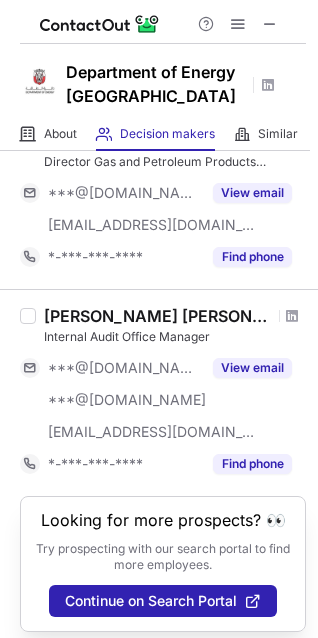 scroll, scrollTop: 1585, scrollLeft: 0, axis: vertical 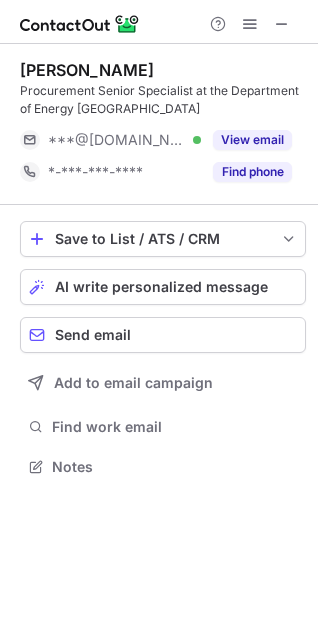 drag, startPoint x: 187, startPoint y: 71, endPoint x: 24, endPoint y: 69, distance: 163.01227 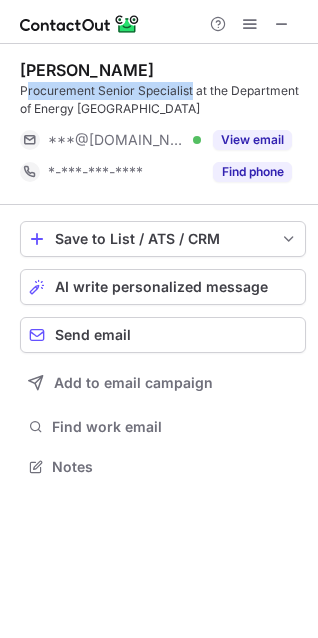 drag, startPoint x: 24, startPoint y: 95, endPoint x: 191, endPoint y: 97, distance: 167.01198 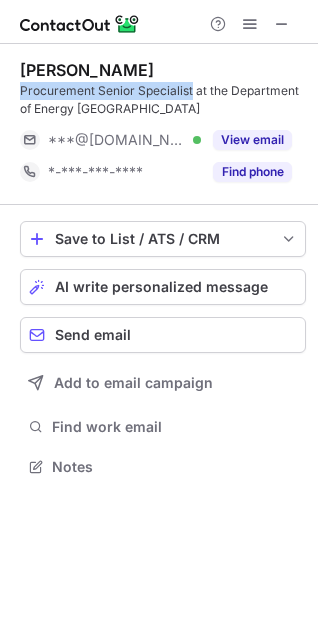 drag, startPoint x: 191, startPoint y: 97, endPoint x: 15, endPoint y: 84, distance: 176.47946 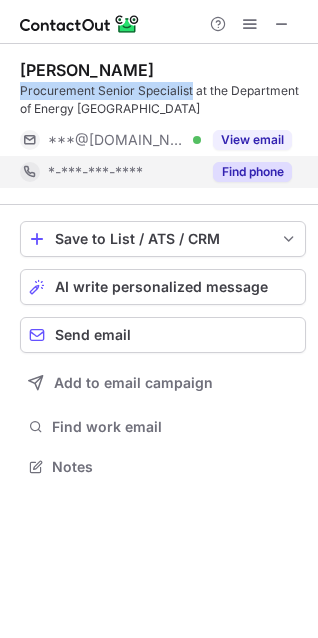 click on "Find phone" at bounding box center (252, 172) 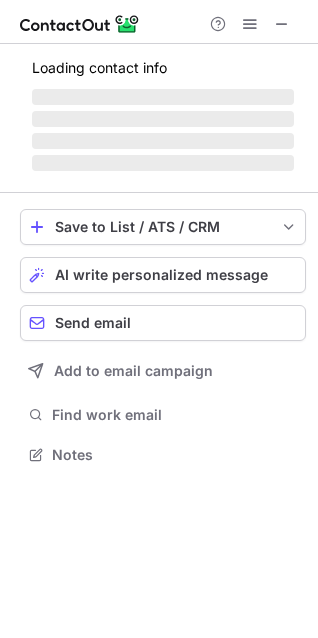 scroll, scrollTop: 441, scrollLeft: 318, axis: both 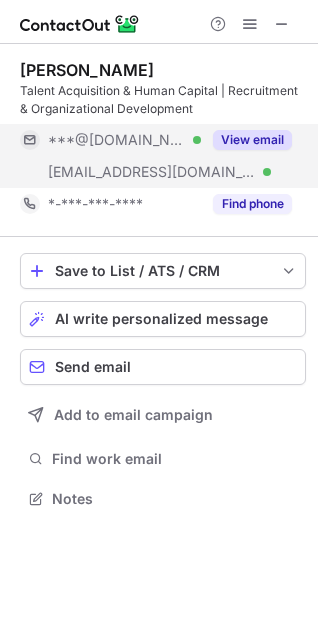 click on "View email" at bounding box center [252, 140] 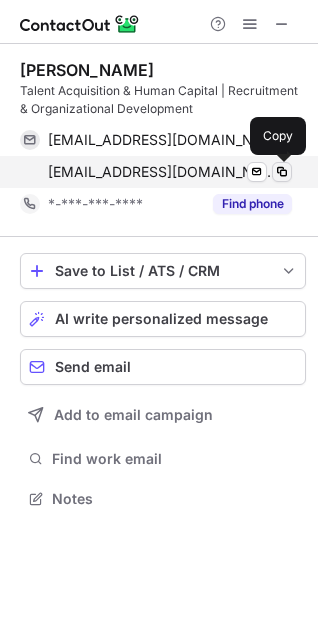 click at bounding box center (282, 172) 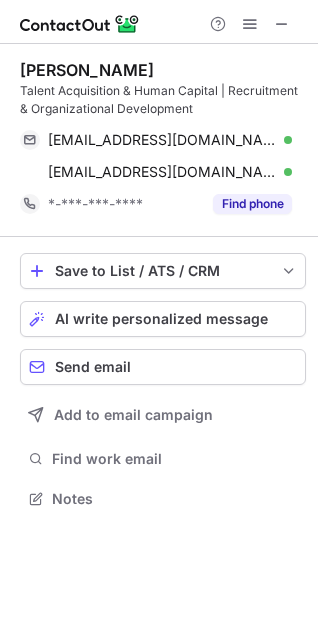 drag, startPoint x: 217, startPoint y: 66, endPoint x: -5, endPoint y: 72, distance: 222.08107 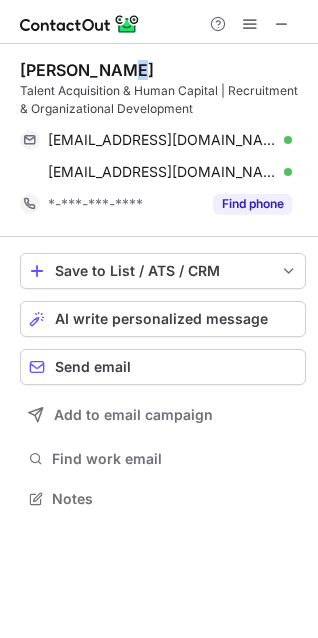 click on "[PERSON_NAME]" at bounding box center [87, 70] 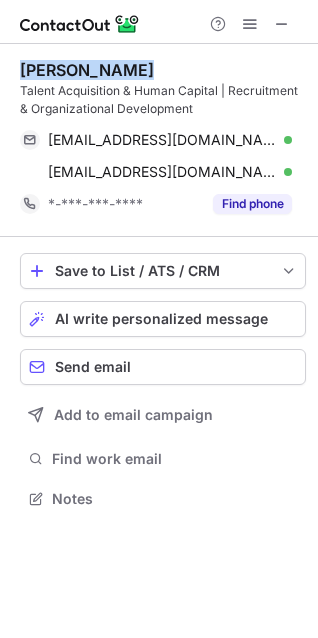 click on "[PERSON_NAME]" at bounding box center (87, 70) 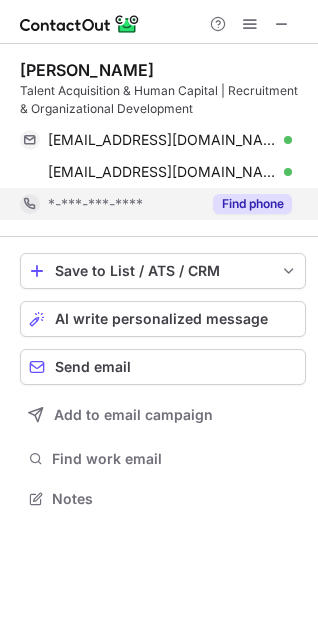 click on "Find phone" at bounding box center [252, 204] 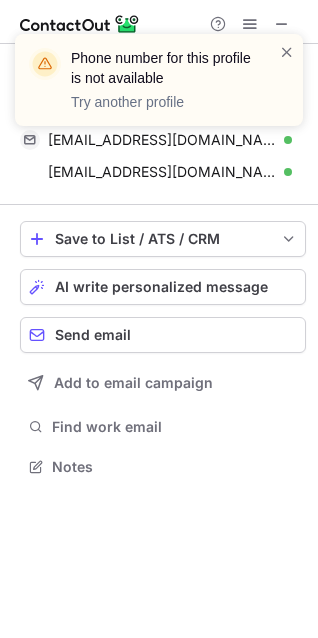 scroll, scrollTop: 453, scrollLeft: 318, axis: both 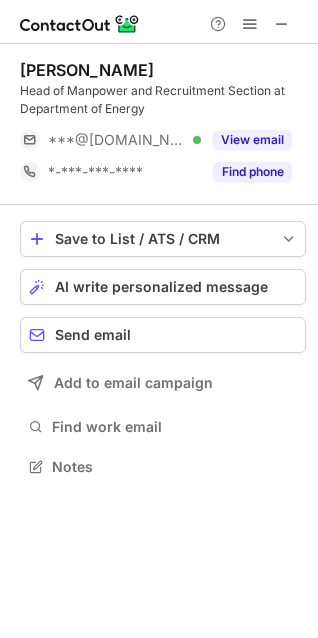 drag, startPoint x: 167, startPoint y: 65, endPoint x: 18, endPoint y: 69, distance: 149.05368 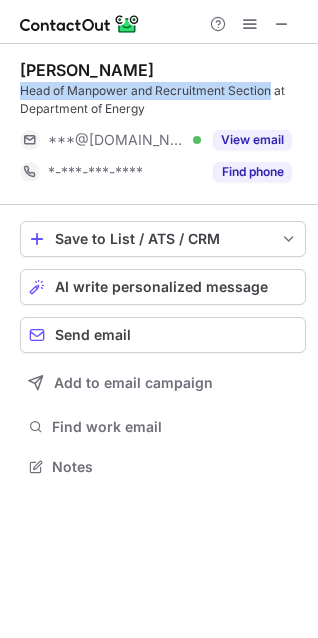 drag, startPoint x: 21, startPoint y: 87, endPoint x: 268, endPoint y: 95, distance: 247.12952 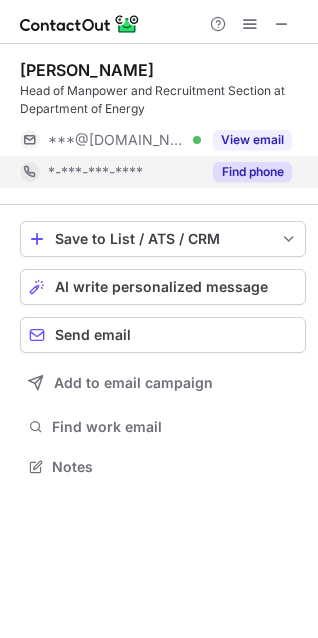 click on "Find phone" at bounding box center (246, 172) 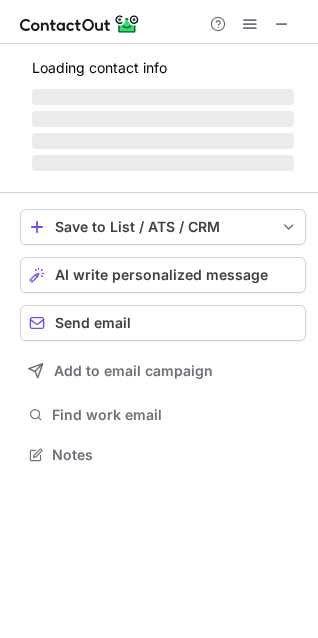 scroll, scrollTop: 441, scrollLeft: 318, axis: both 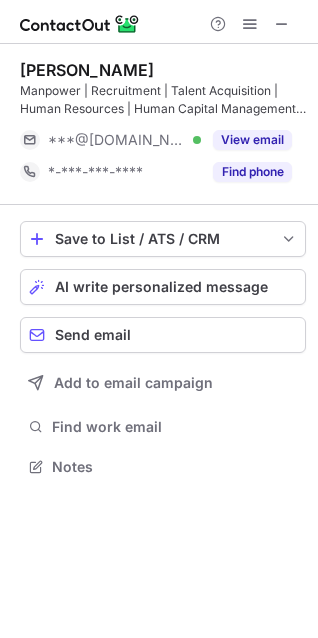 drag, startPoint x: 205, startPoint y: 69, endPoint x: 51, endPoint y: 73, distance: 154.05194 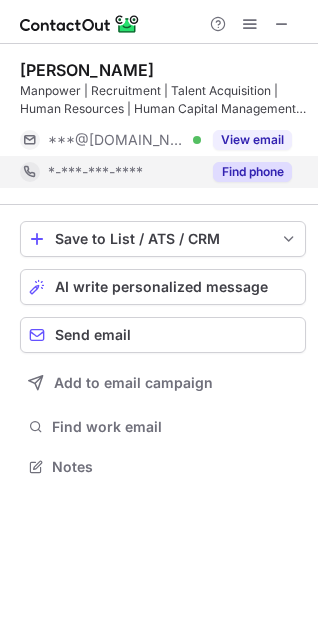 click on "Find phone" at bounding box center (252, 172) 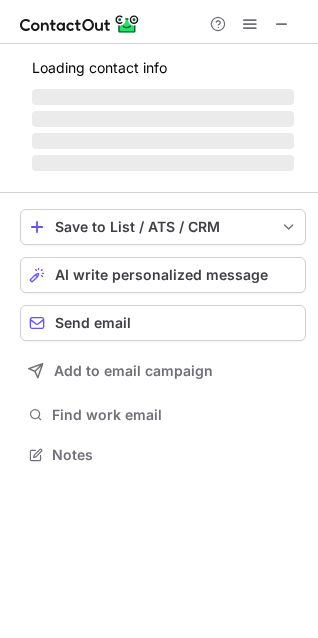 scroll, scrollTop: 441, scrollLeft: 318, axis: both 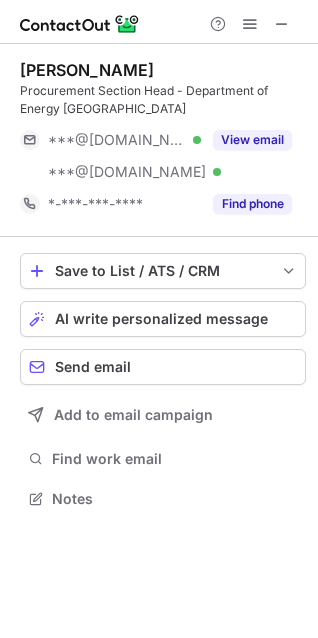 drag, startPoint x: 188, startPoint y: 72, endPoint x: 14, endPoint y: 51, distance: 175.26266 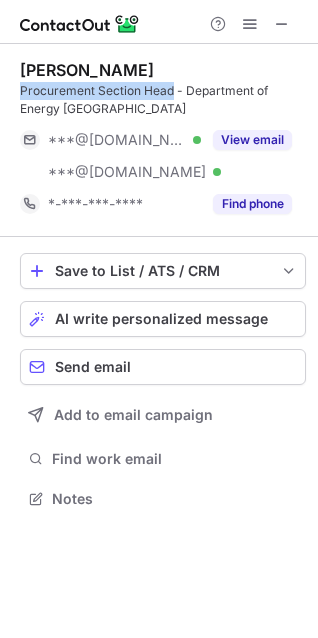 drag, startPoint x: 24, startPoint y: 89, endPoint x: 173, endPoint y: 91, distance: 149.01343 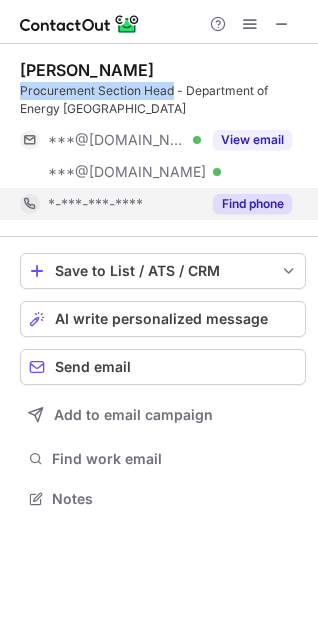 click on "Find phone" at bounding box center [252, 204] 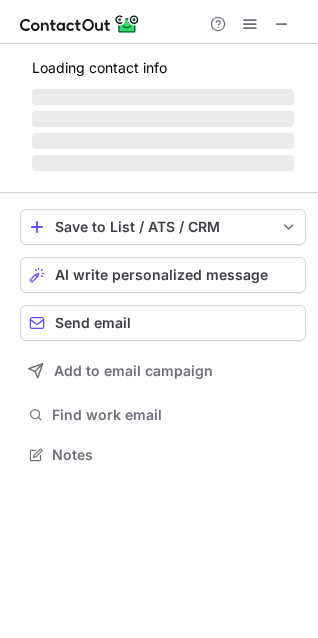 scroll, scrollTop: 441, scrollLeft: 318, axis: both 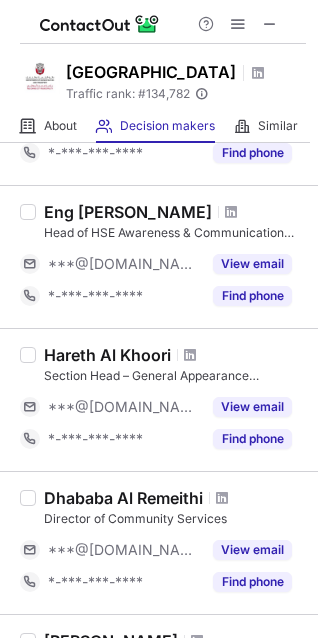 drag, startPoint x: 167, startPoint y: 96, endPoint x: 70, endPoint y: 98, distance: 97.020615 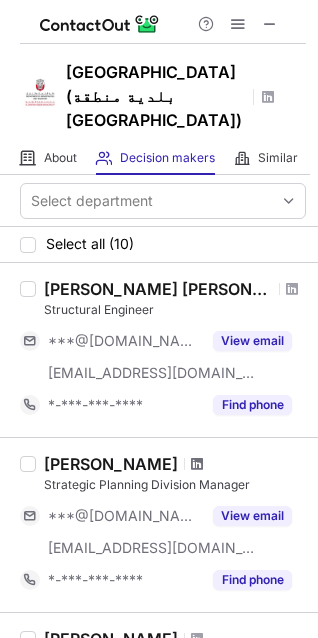 scroll, scrollTop: 300, scrollLeft: 0, axis: vertical 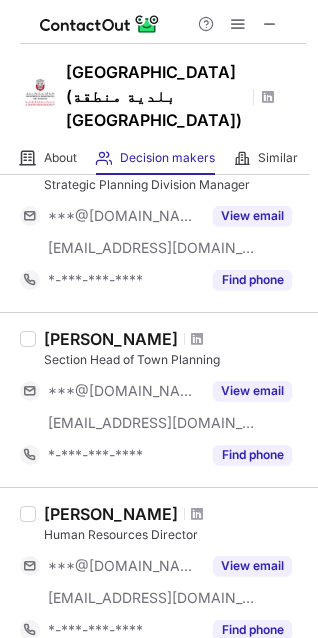 click at bounding box center [197, 514] 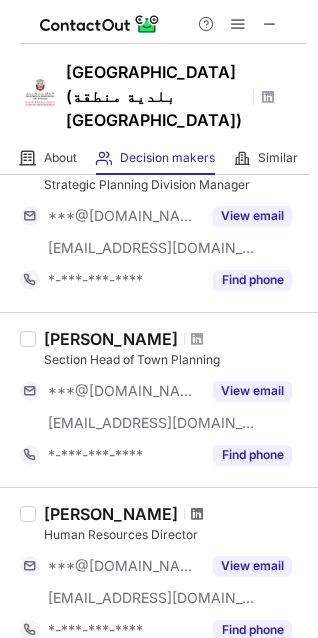 click at bounding box center (197, 514) 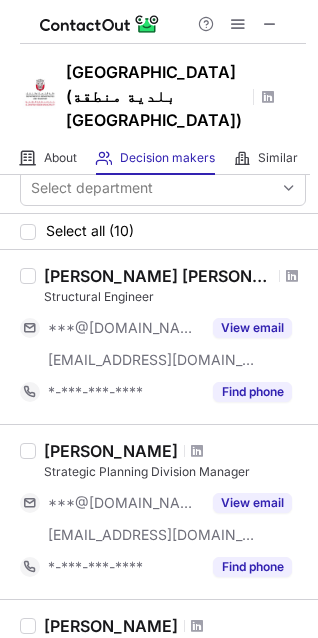 scroll, scrollTop: 0, scrollLeft: 0, axis: both 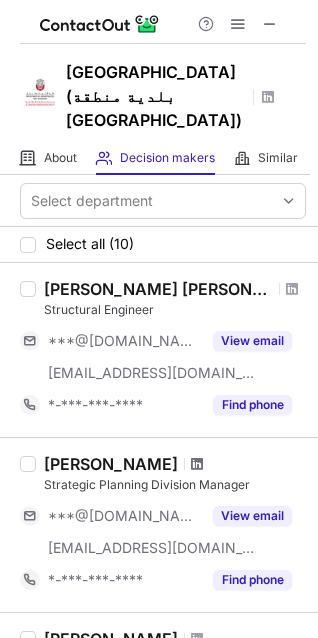 click at bounding box center (197, 464) 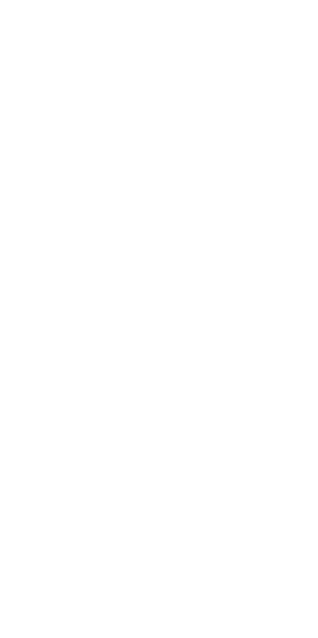 scroll, scrollTop: 0, scrollLeft: 0, axis: both 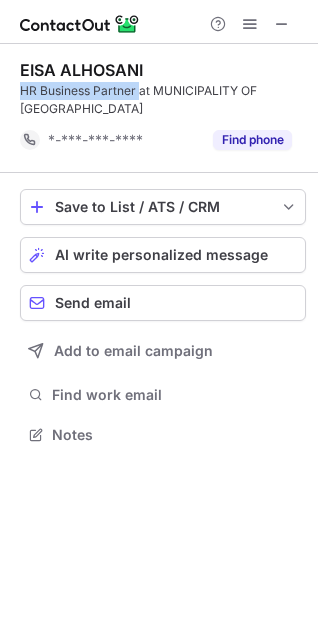 drag, startPoint x: 23, startPoint y: 92, endPoint x: 138, endPoint y: 92, distance: 115 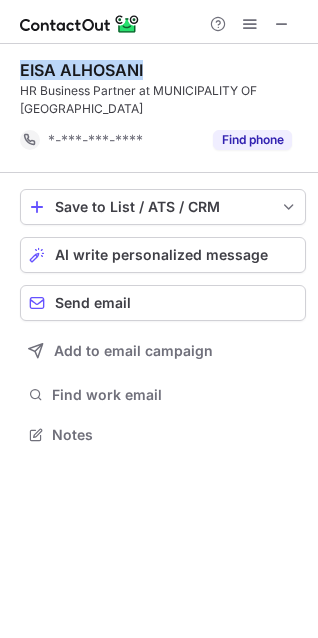 drag, startPoint x: 164, startPoint y: 62, endPoint x: 19, endPoint y: 61, distance: 145.00345 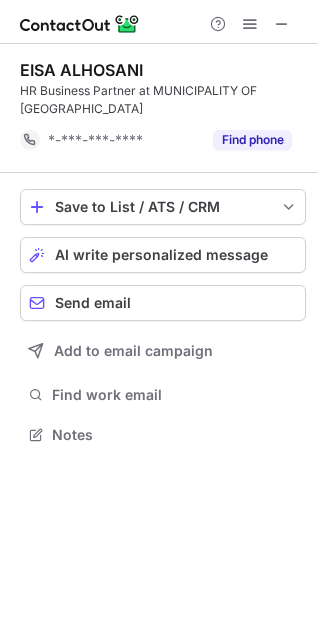 click on "HR Business Partner at  MUNICIPALITY OF ABUDHABI CITY" at bounding box center (163, 100) 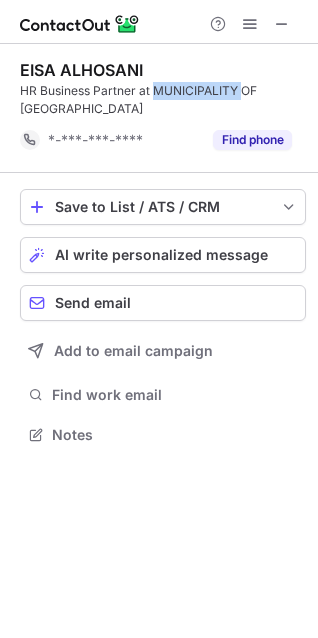 click on "HR Business Partner at  MUNICIPALITY OF ABUDHABI CITY" at bounding box center [163, 100] 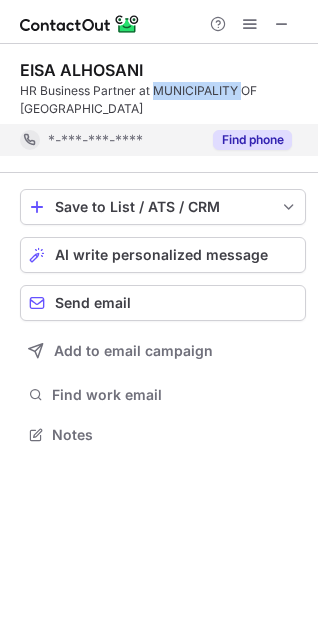 click on "Find phone" at bounding box center (252, 140) 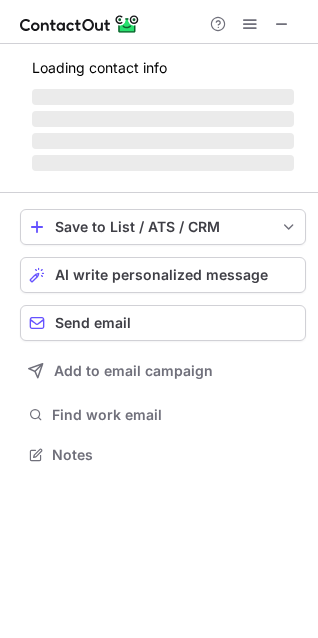 scroll, scrollTop: 10, scrollLeft: 10, axis: both 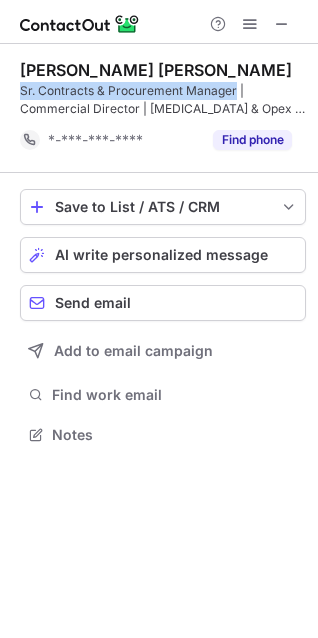 drag, startPoint x: 17, startPoint y: 84, endPoint x: 233, endPoint y: 83, distance: 216.00232 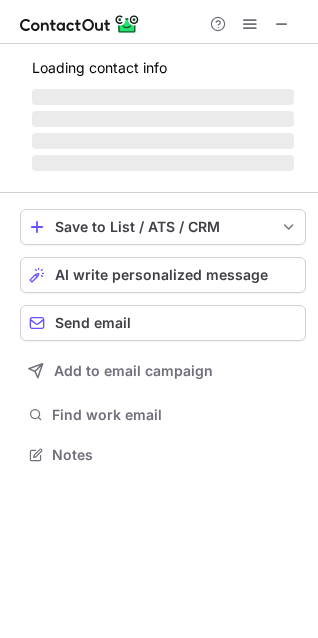 scroll, scrollTop: 441, scrollLeft: 318, axis: both 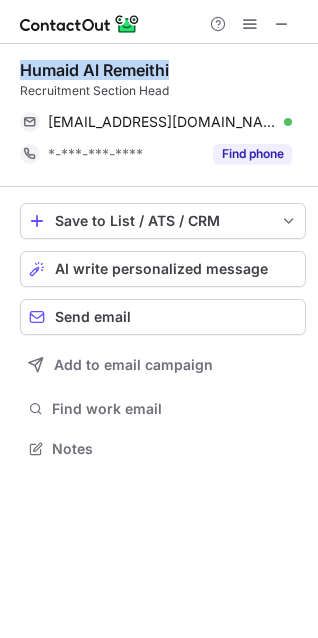 drag, startPoint x: 174, startPoint y: 68, endPoint x: 18, endPoint y: 68, distance: 156 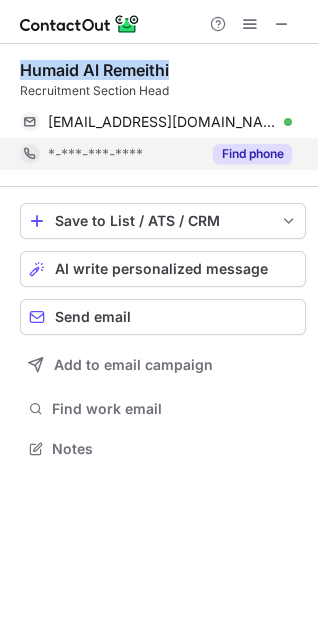 click on "Find phone" at bounding box center [252, 154] 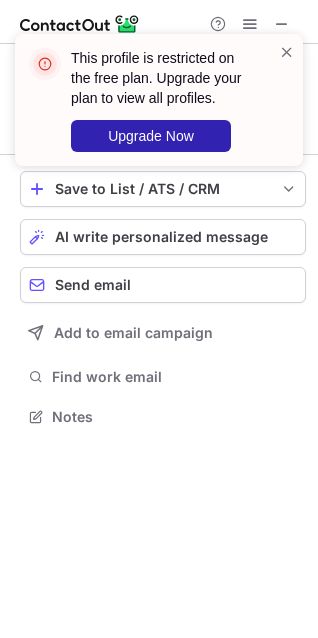 scroll, scrollTop: 403, scrollLeft: 318, axis: both 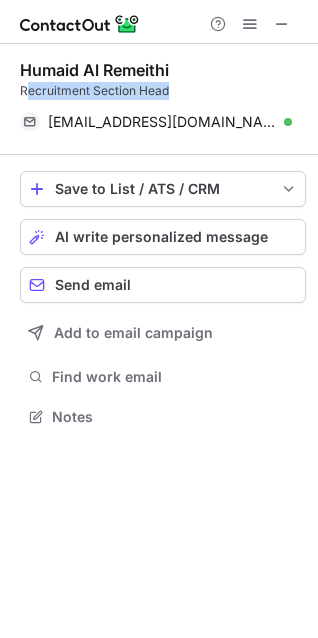 drag, startPoint x: 193, startPoint y: 93, endPoint x: 24, endPoint y: 96, distance: 169.02663 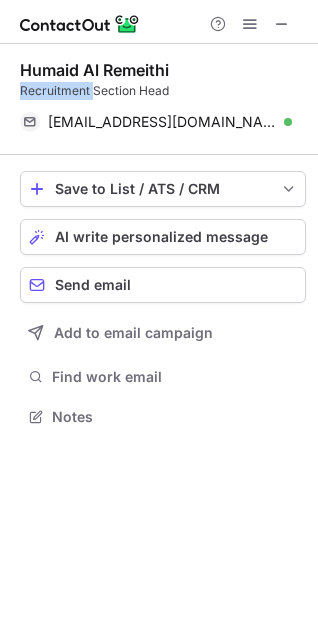 click on "Recruitment Section Head" at bounding box center [163, 91] 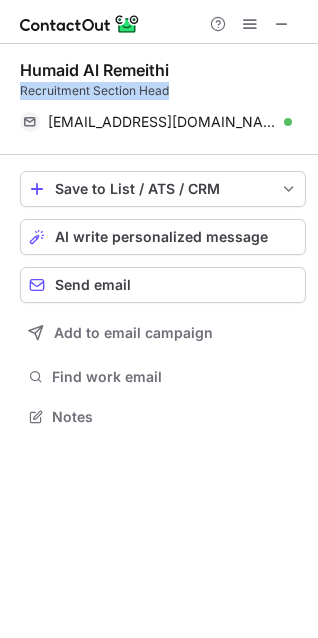click on "Recruitment Section Head" at bounding box center [163, 91] 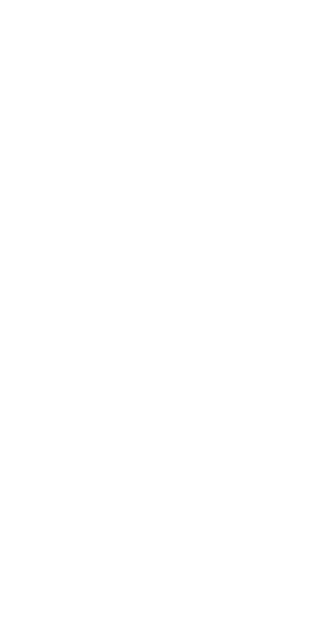 scroll, scrollTop: 0, scrollLeft: 0, axis: both 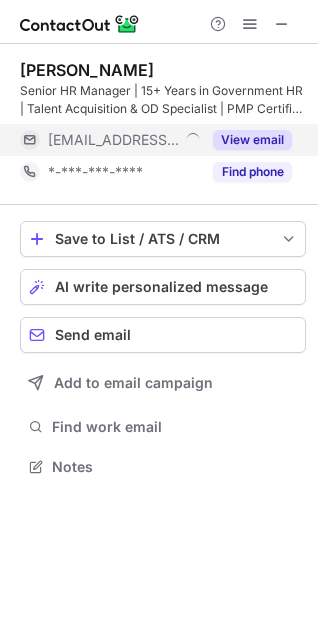 click on "View email" at bounding box center [246, 140] 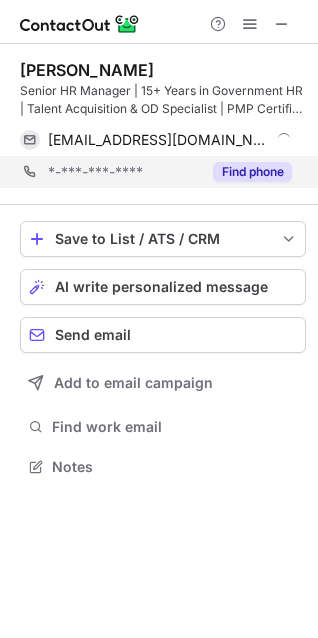 scroll, scrollTop: 441, scrollLeft: 318, axis: both 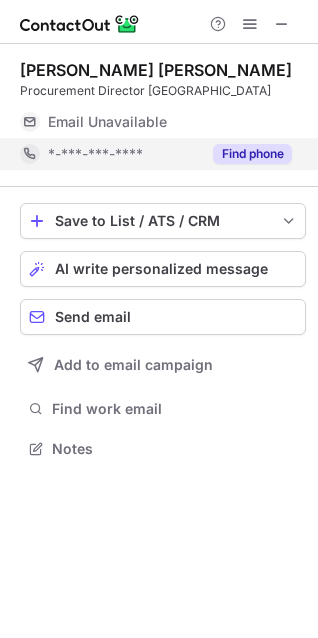 click on "Find phone" at bounding box center [246, 154] 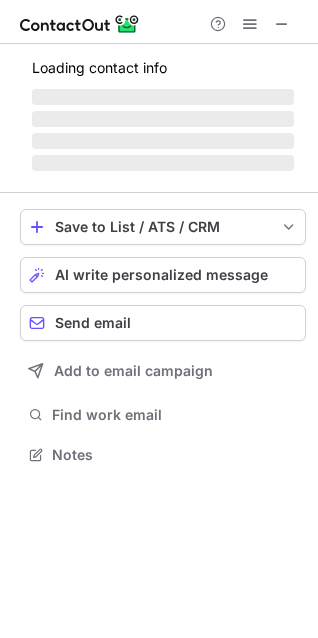 scroll, scrollTop: 10, scrollLeft: 10, axis: both 